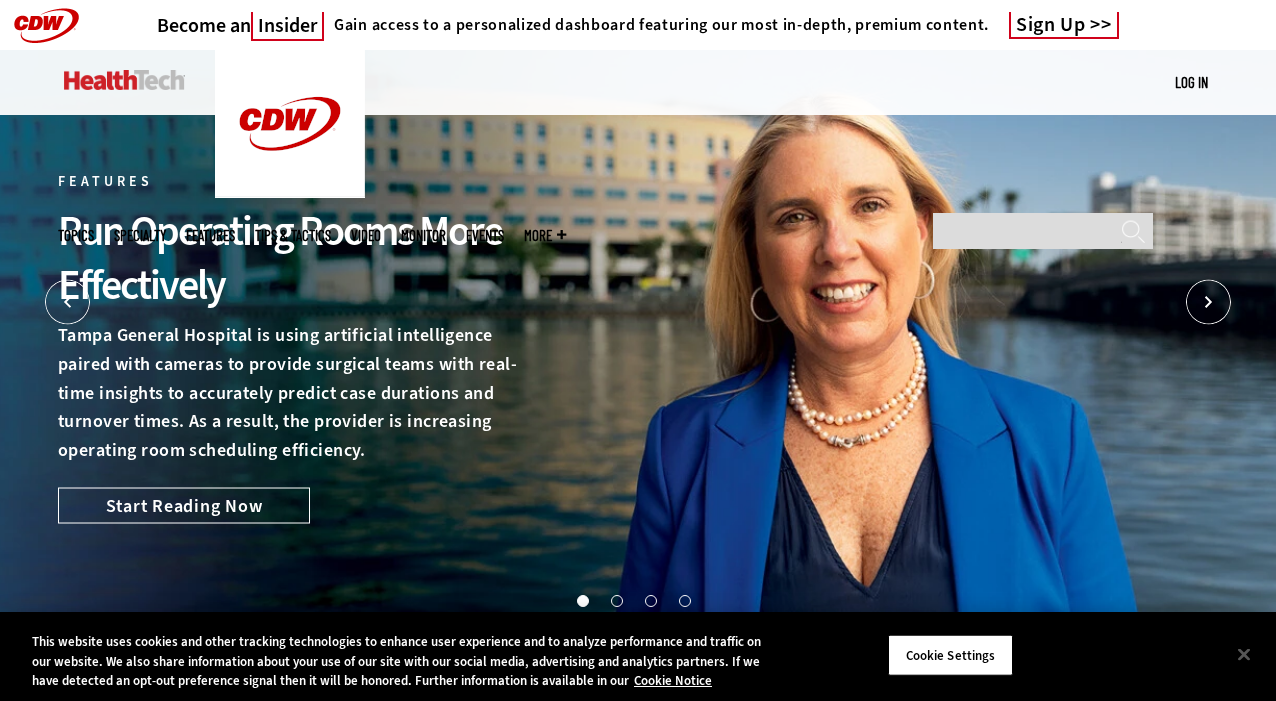 scroll, scrollTop: 0, scrollLeft: 0, axis: both 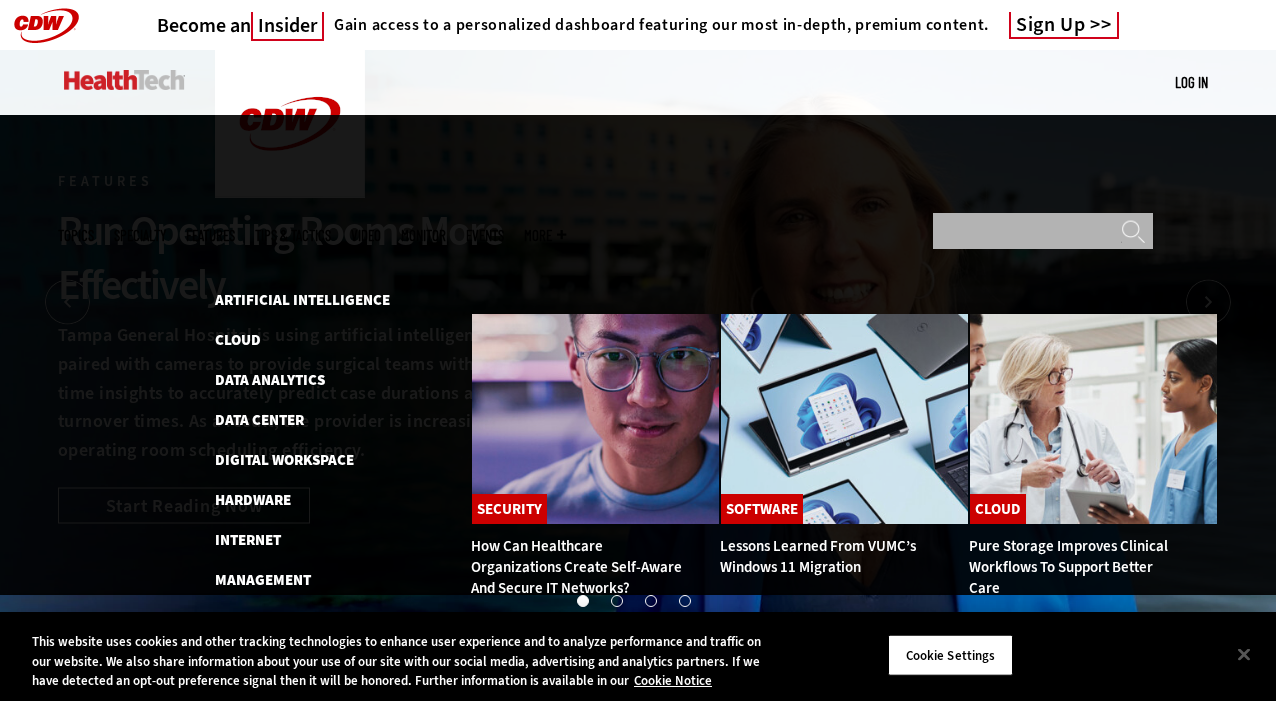 click on "Search" at bounding box center [1043, 231] 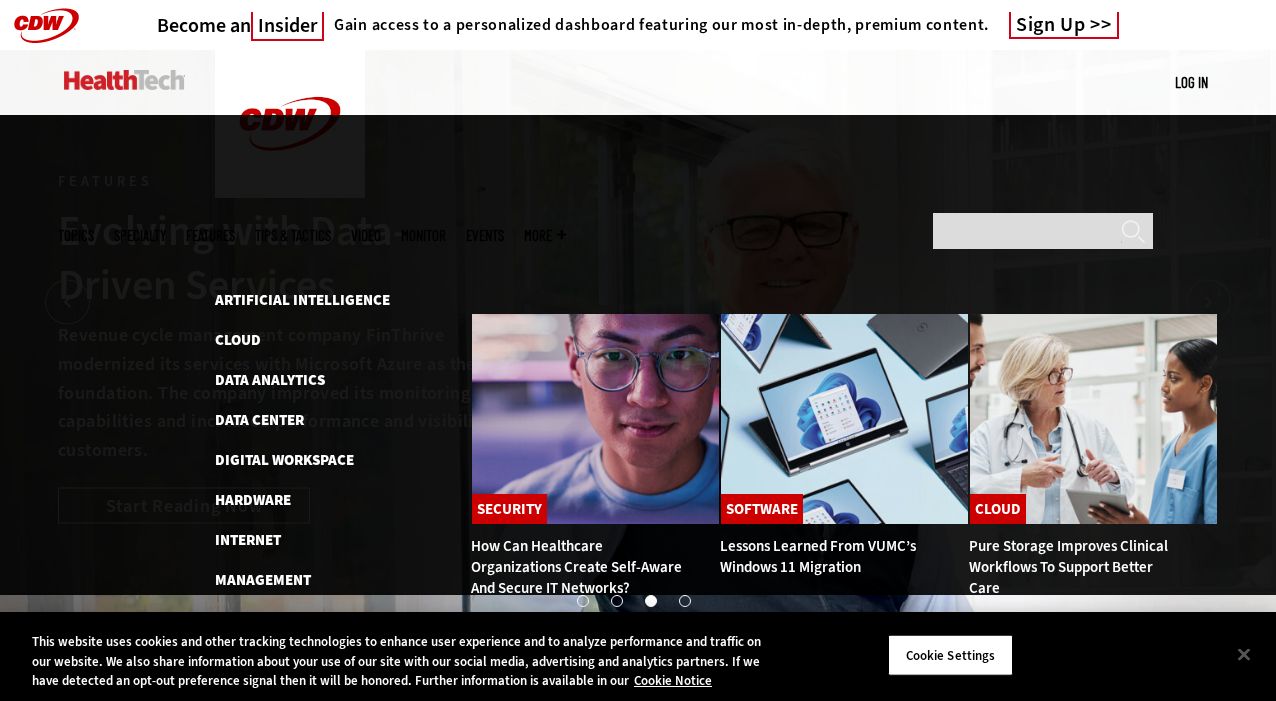 click on "Features" at bounding box center (210, 235) 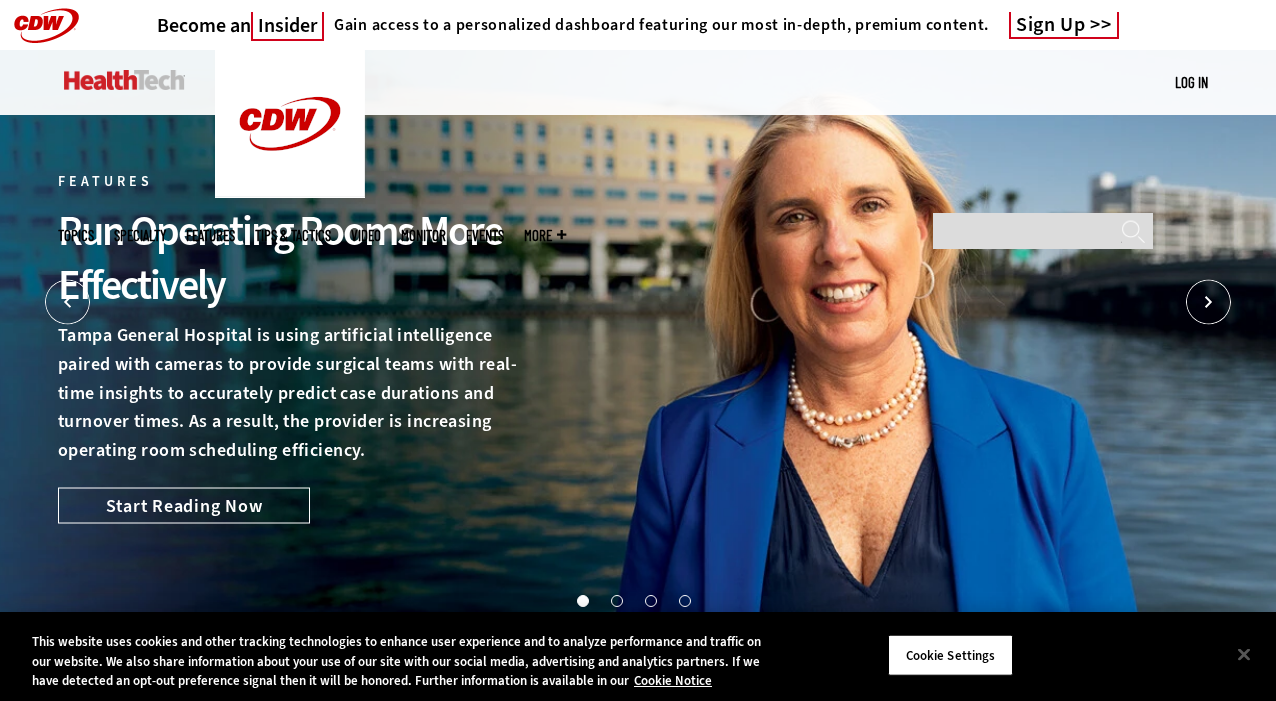 scroll, scrollTop: 0, scrollLeft: 0, axis: both 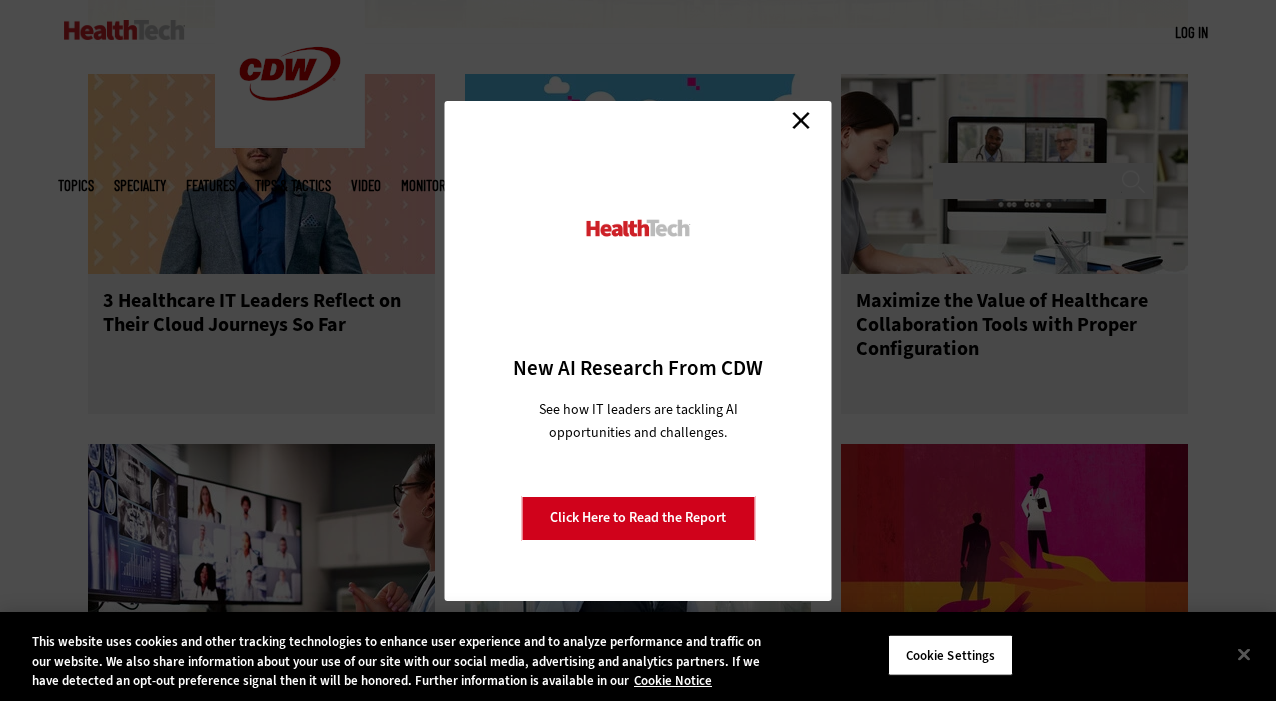 click on "Close" at bounding box center [801, 121] 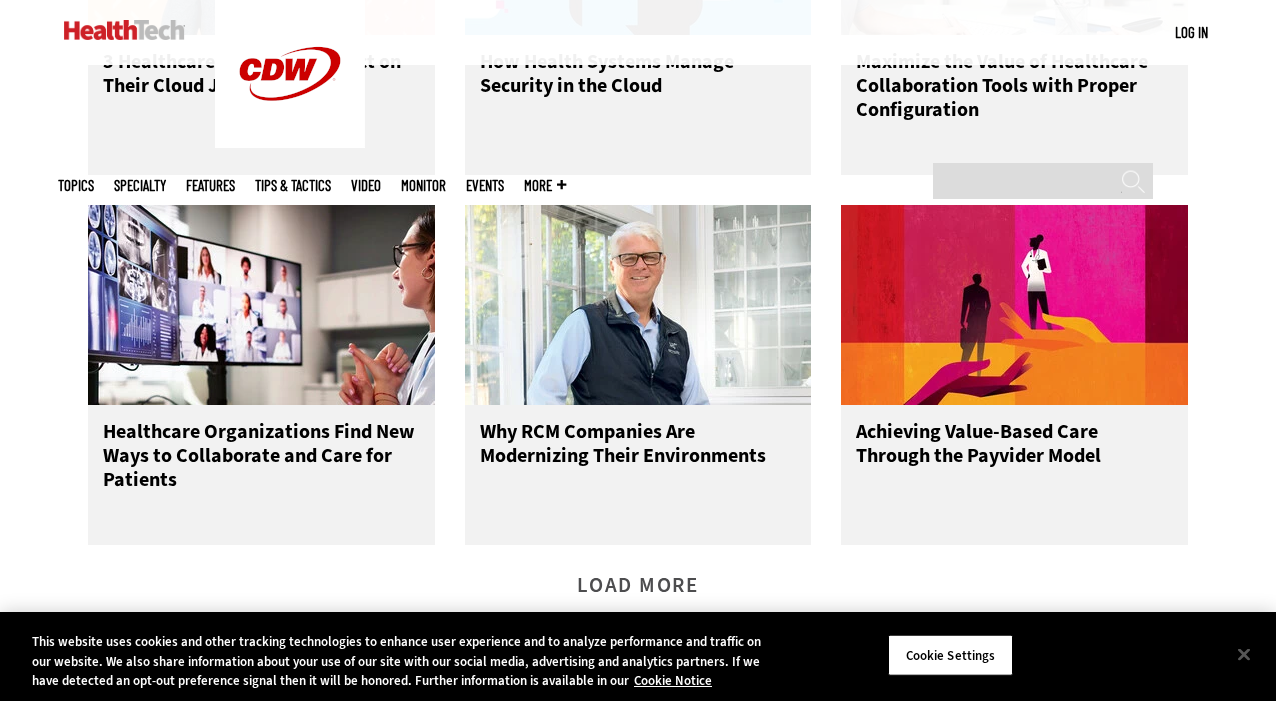 scroll, scrollTop: 2783, scrollLeft: 0, axis: vertical 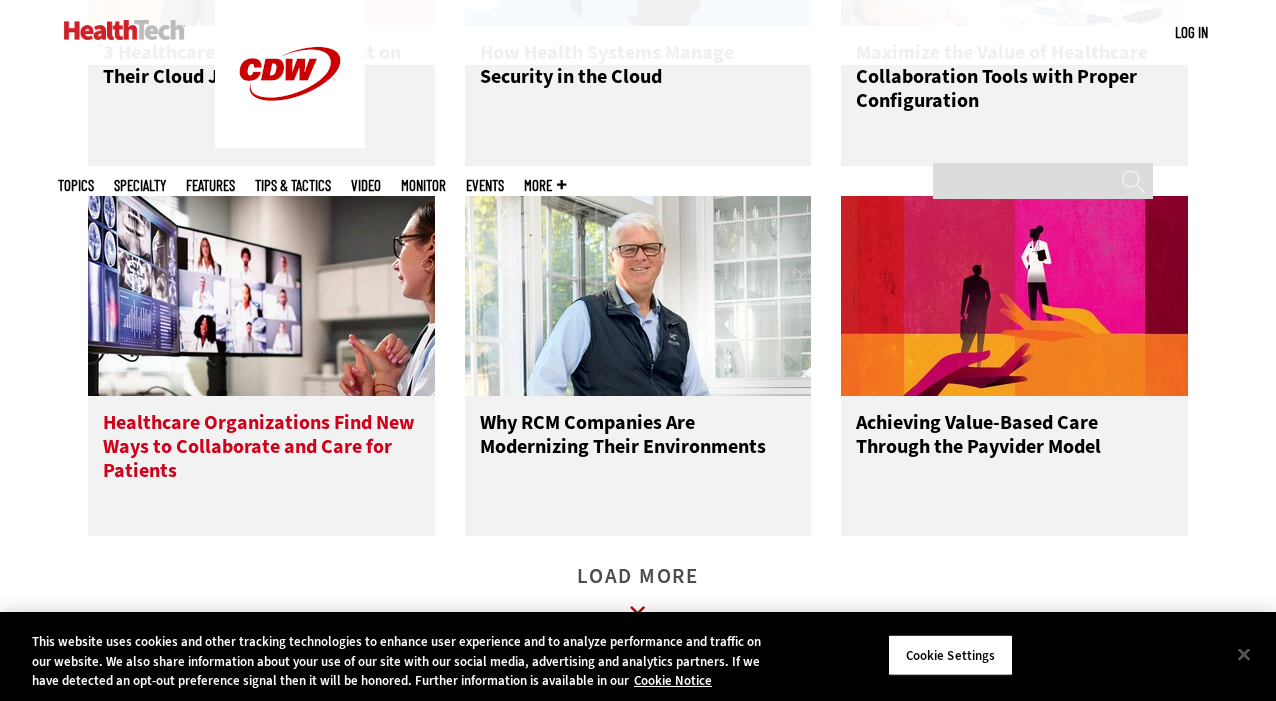 click on "Healthcare Organizations Find New Ways to Collaborate and Care for Patients" at bounding box center (261, 451) 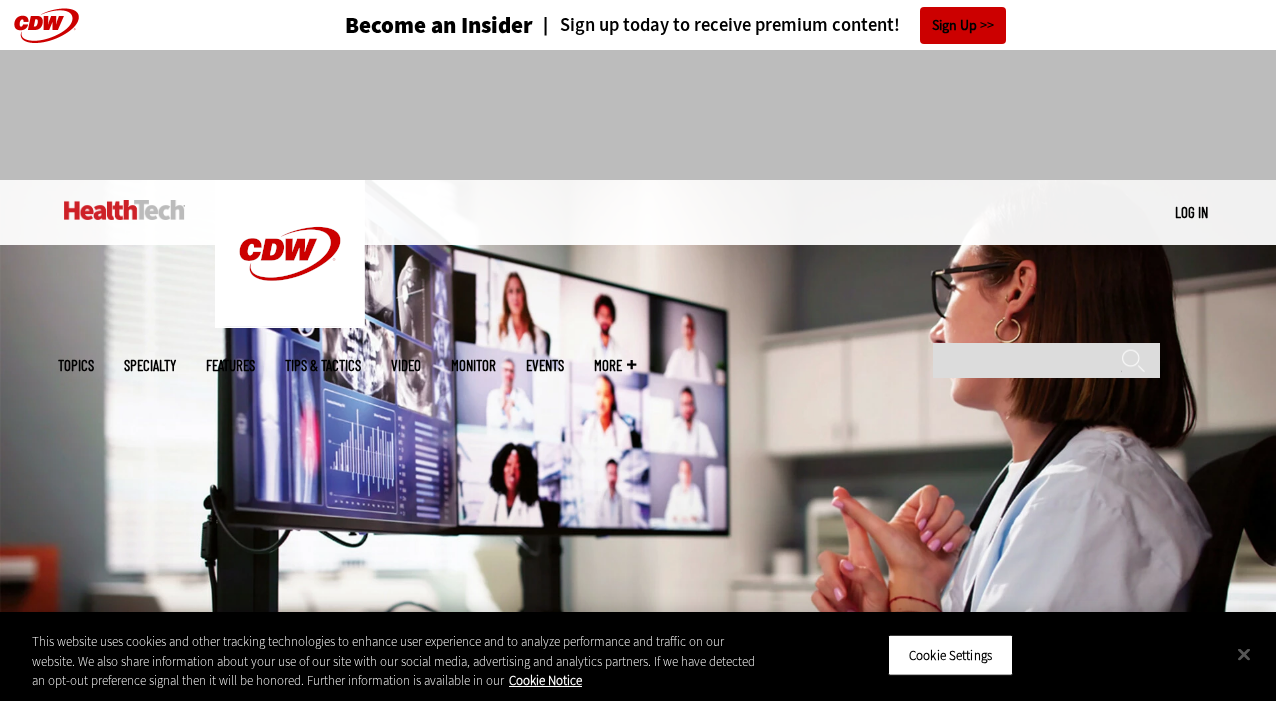 scroll, scrollTop: 0, scrollLeft: 0, axis: both 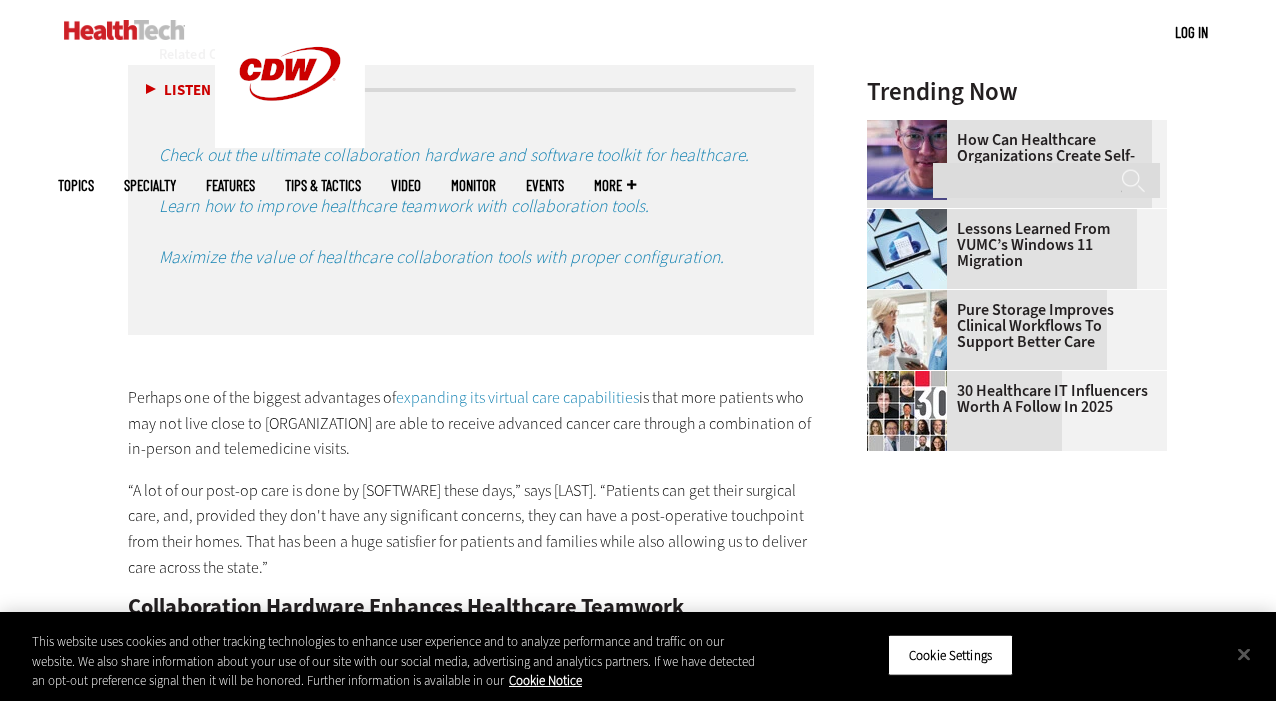 click on "Check out the ultimate collaboration hardware and software toolkit for healthcare." at bounding box center [454, 129] 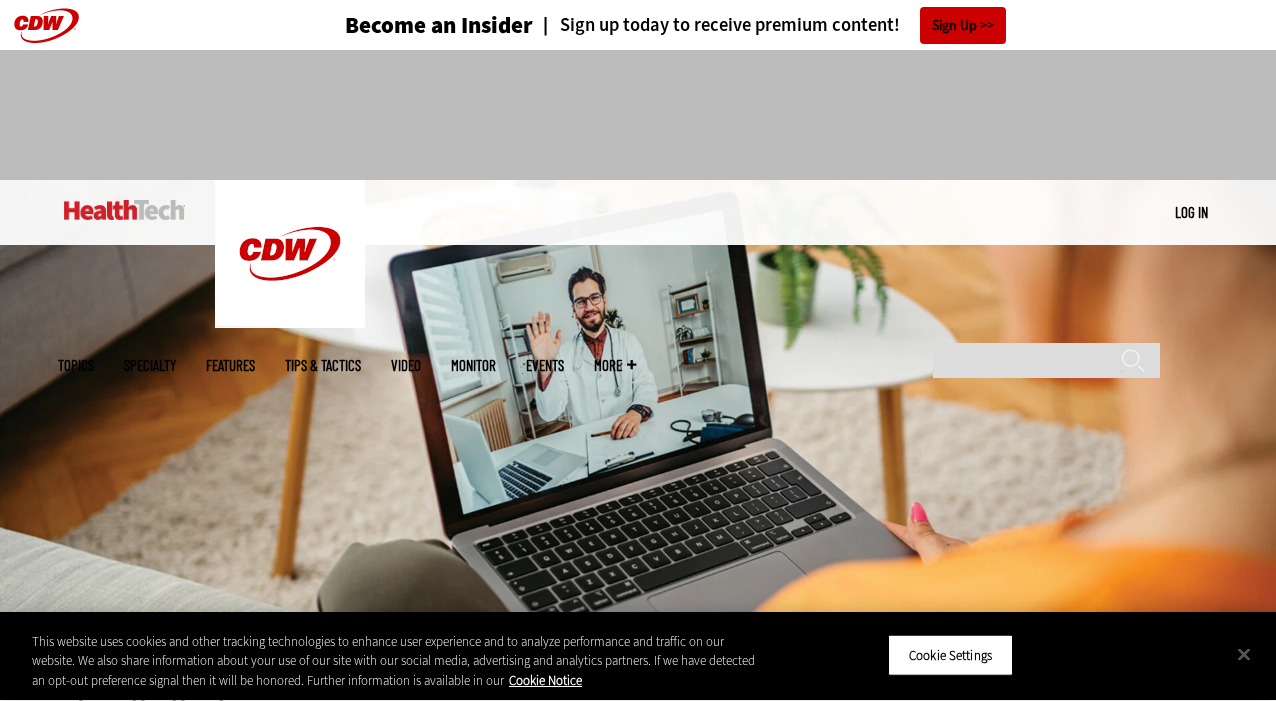 scroll, scrollTop: 0, scrollLeft: 0, axis: both 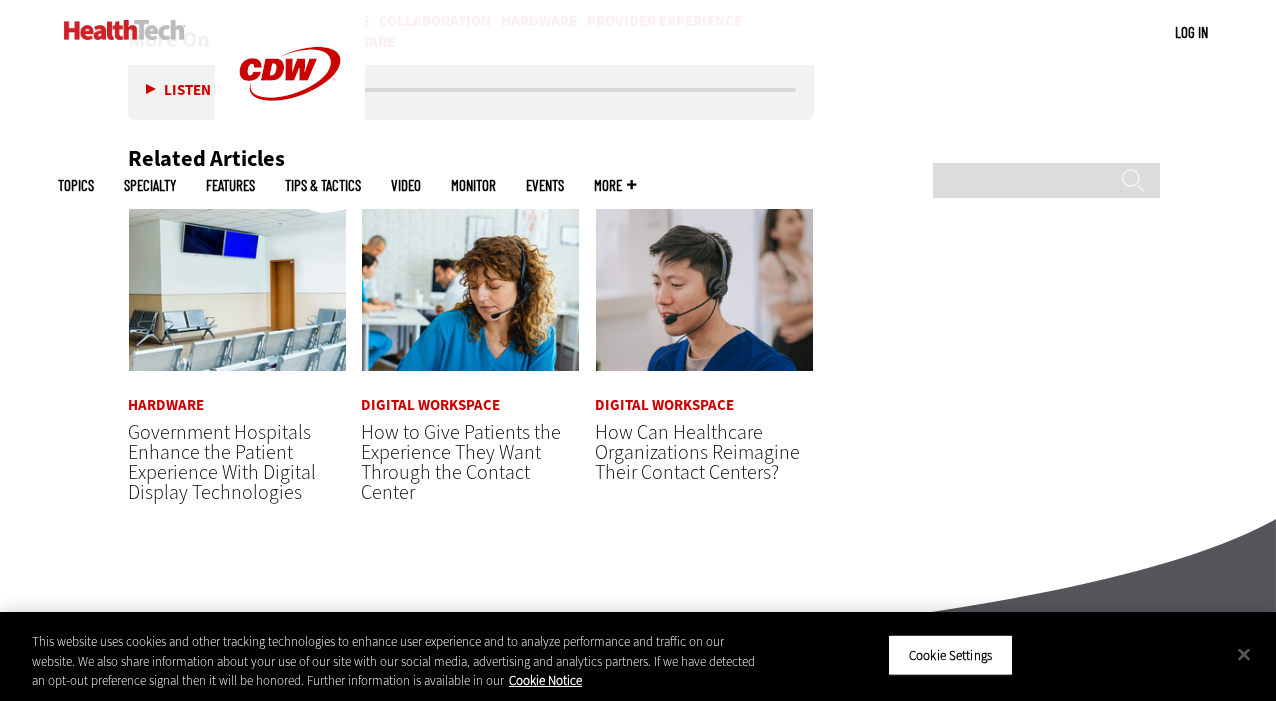 click on "How Can Healthcare Organizations Reimagine Their Contact Centers?" at bounding box center [697, 401] 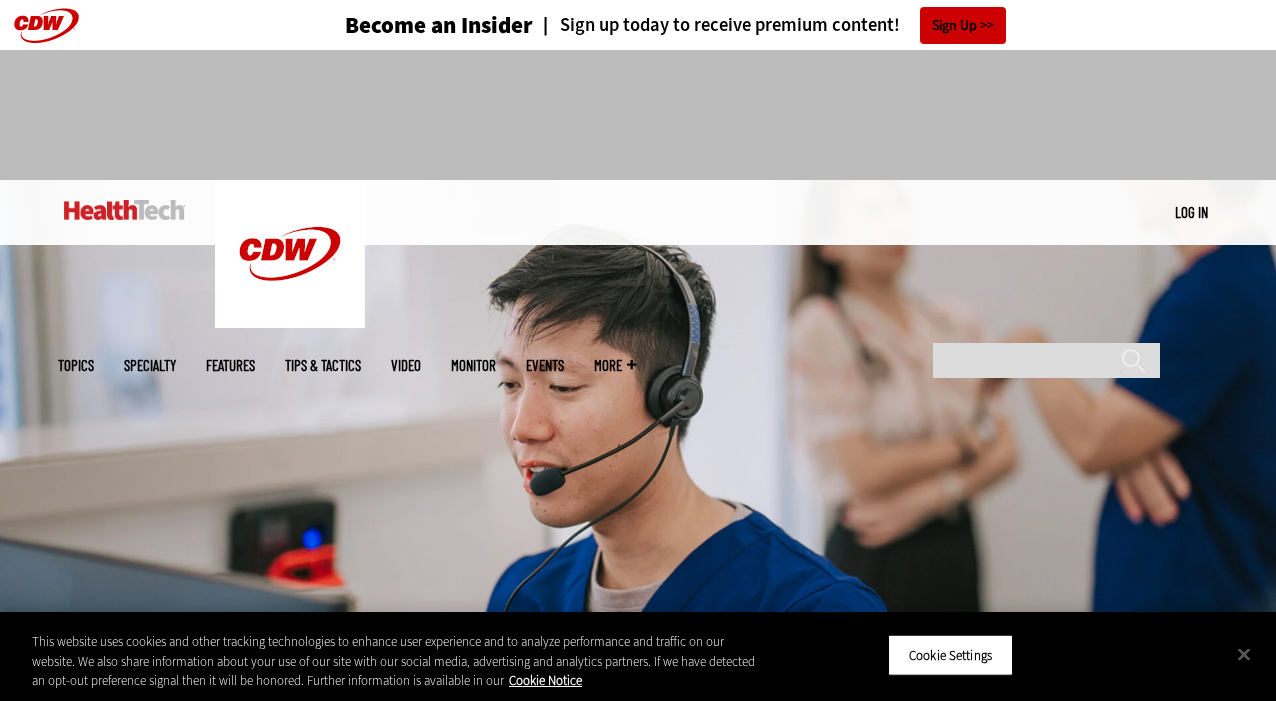 scroll, scrollTop: 0, scrollLeft: 0, axis: both 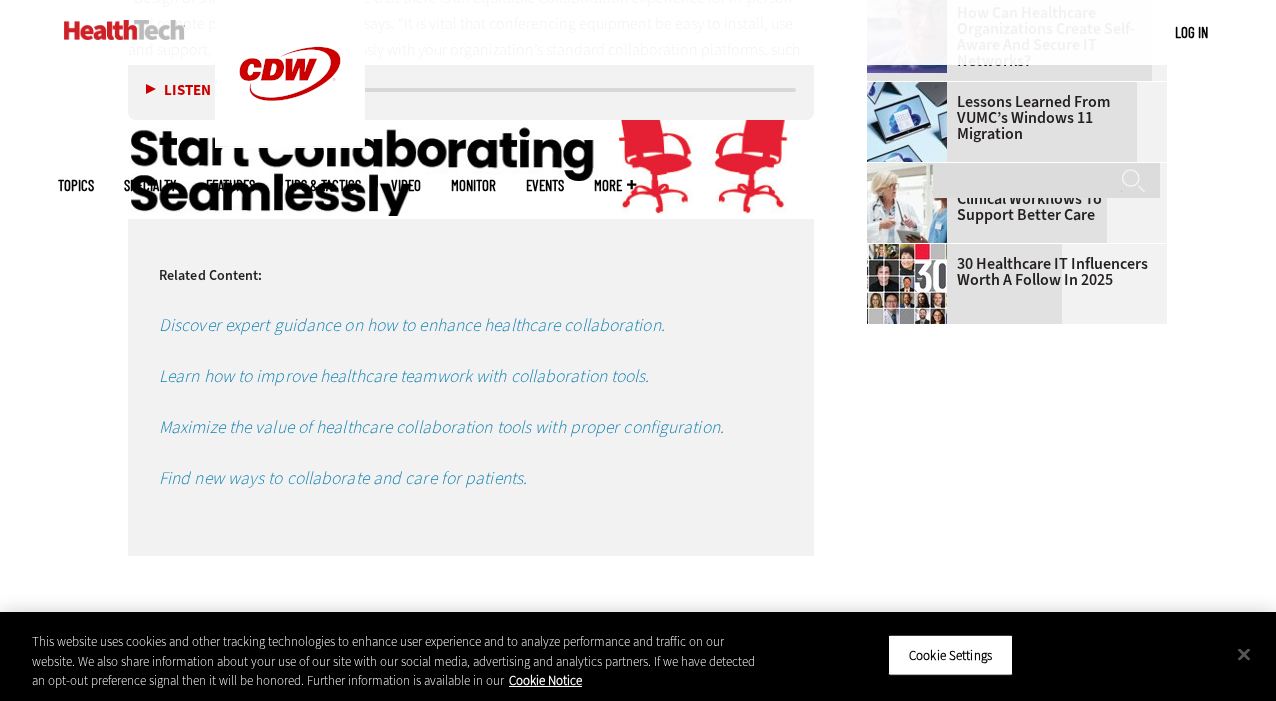 click on "Discover expert guidance on how to enhance healthcare collaboration." at bounding box center (412, 325) 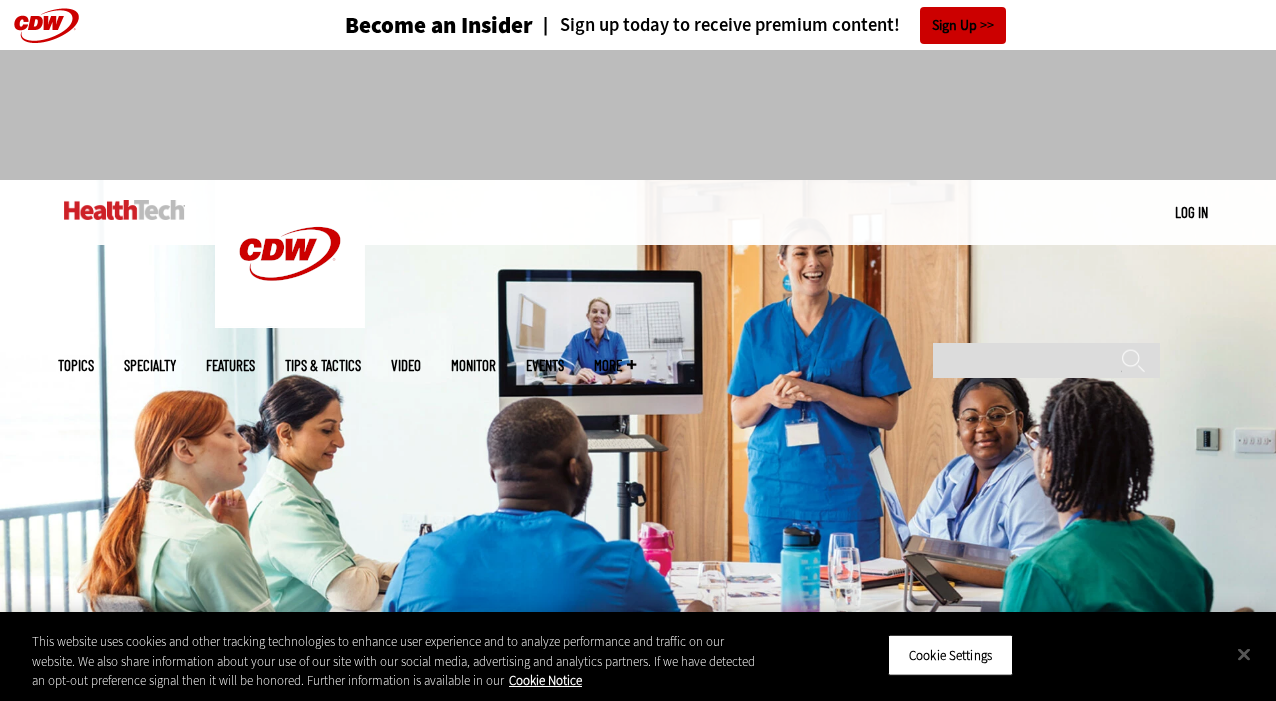 scroll, scrollTop: 0, scrollLeft: 0, axis: both 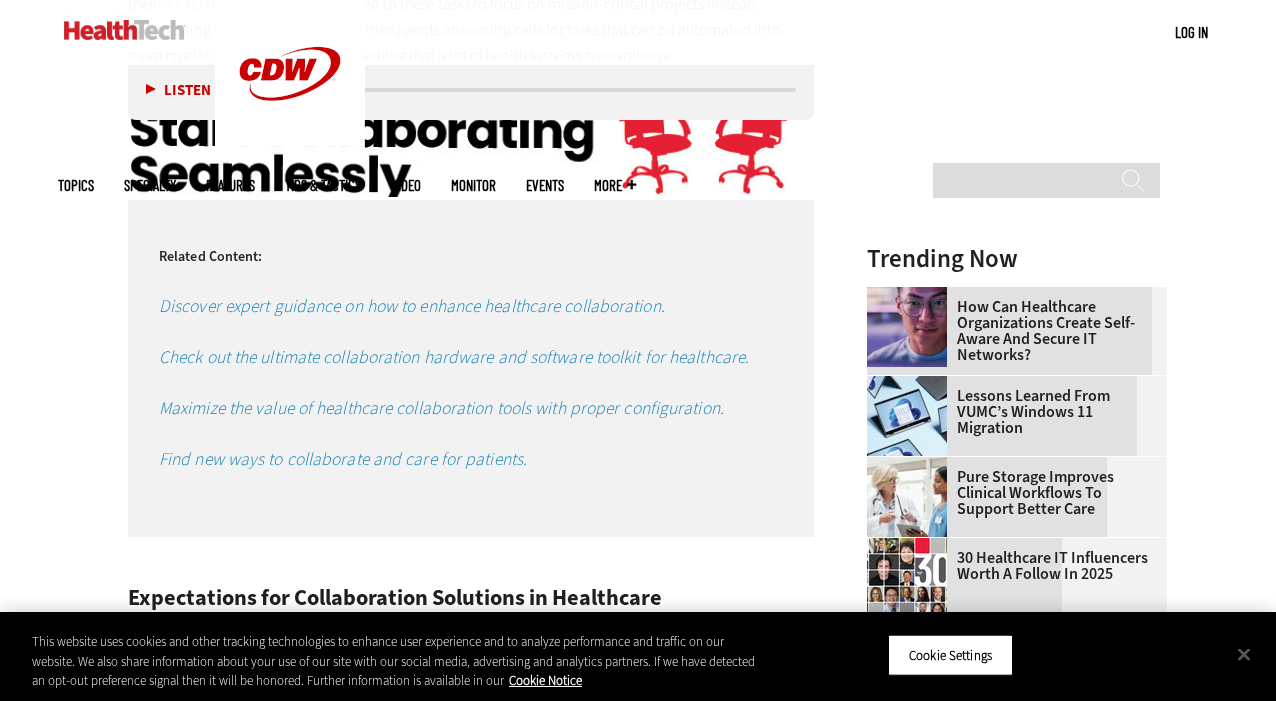 click on "Find new ways to collaborate and care for patients." at bounding box center [343, 445] 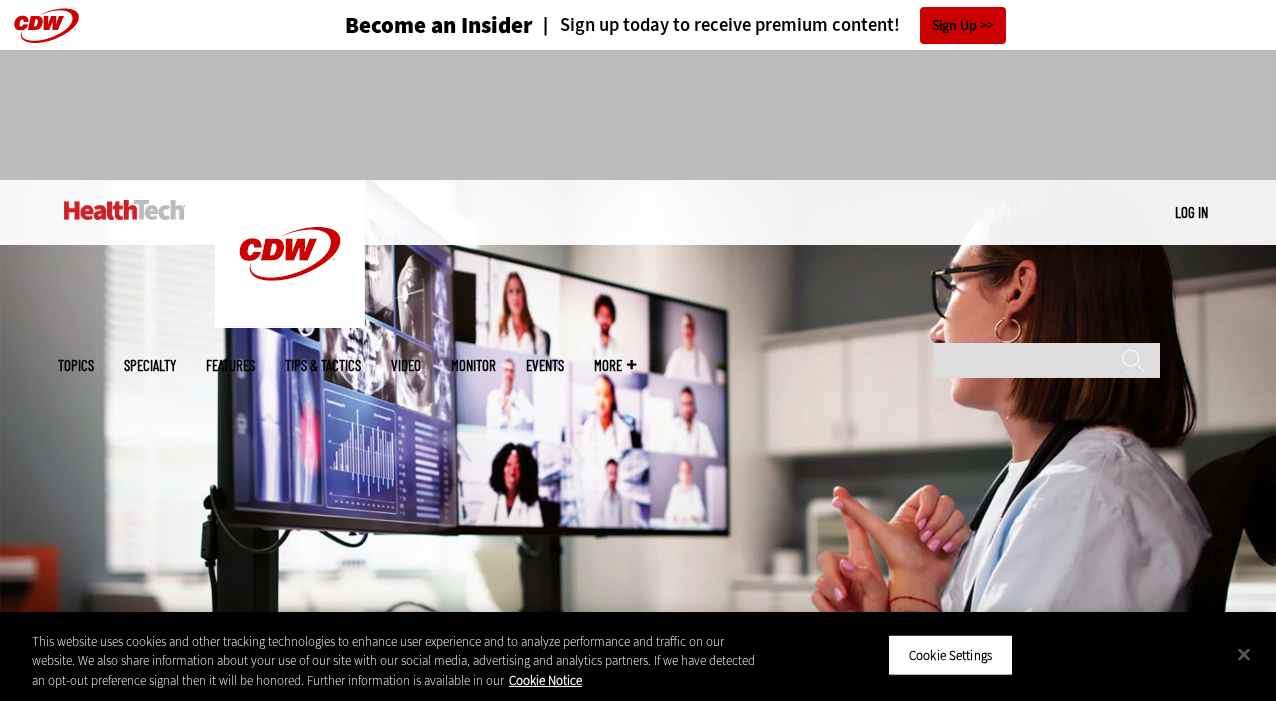 scroll, scrollTop: 0, scrollLeft: 0, axis: both 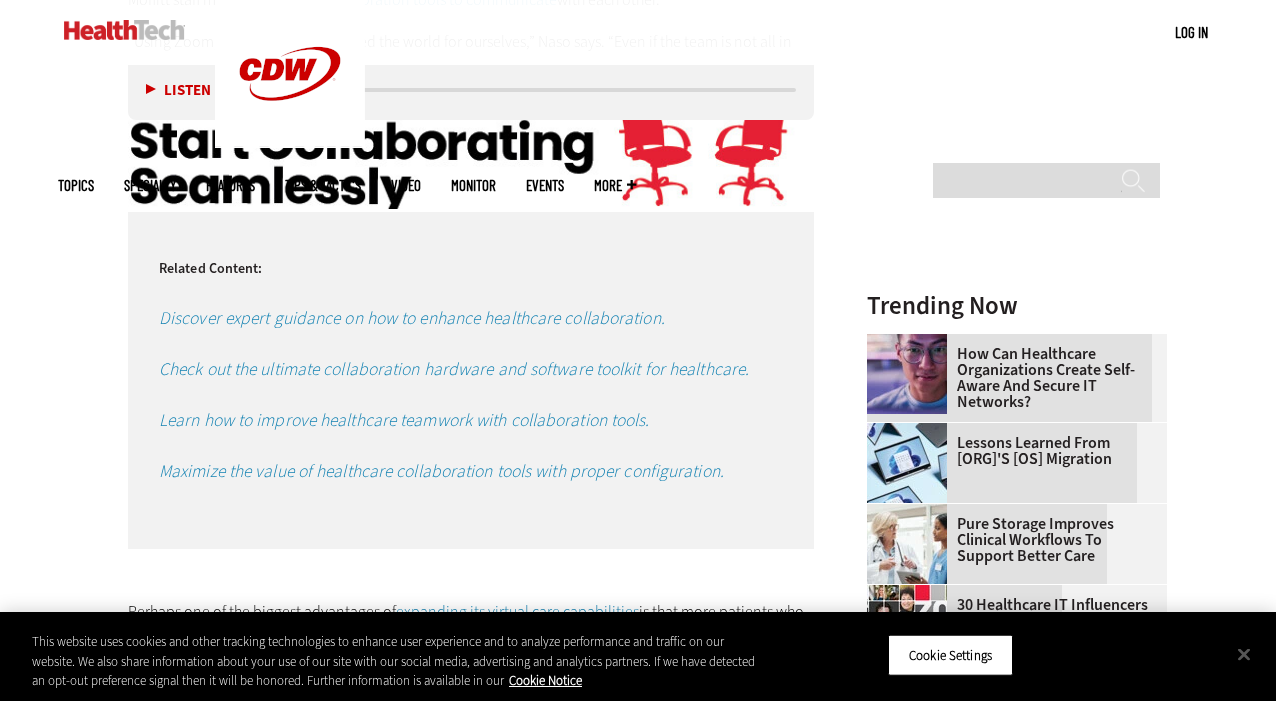 click on "Learn how to improve healthcare teamwork with collaboration tools." at bounding box center [404, 449] 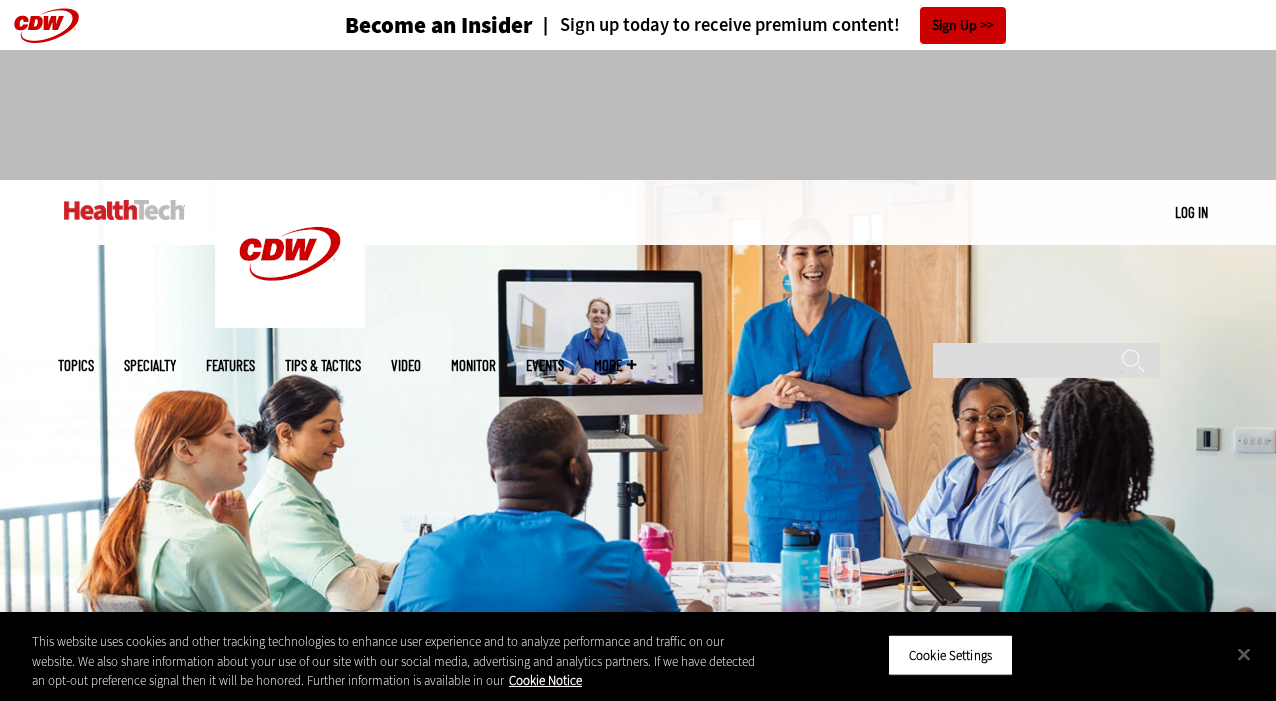scroll, scrollTop: 0, scrollLeft: 0, axis: both 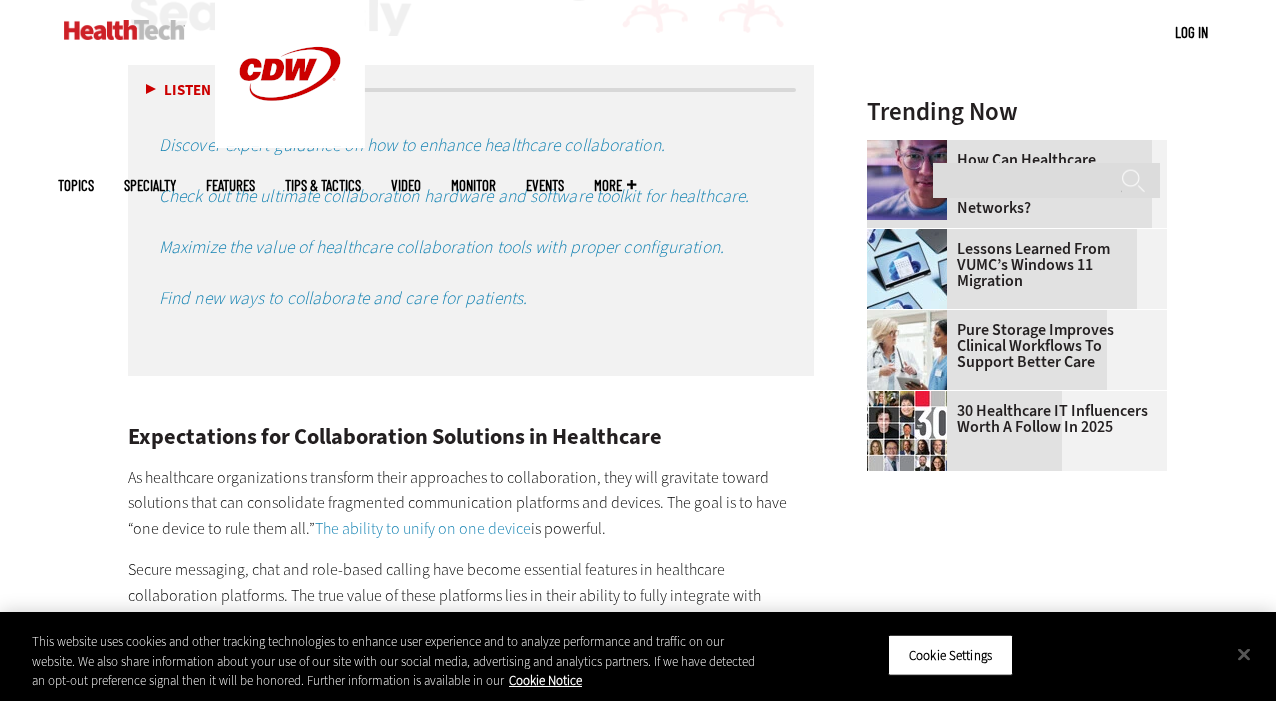 click on "Check out the ultimate collaboration hardware and software toolkit for healthcare." at bounding box center (454, 196) 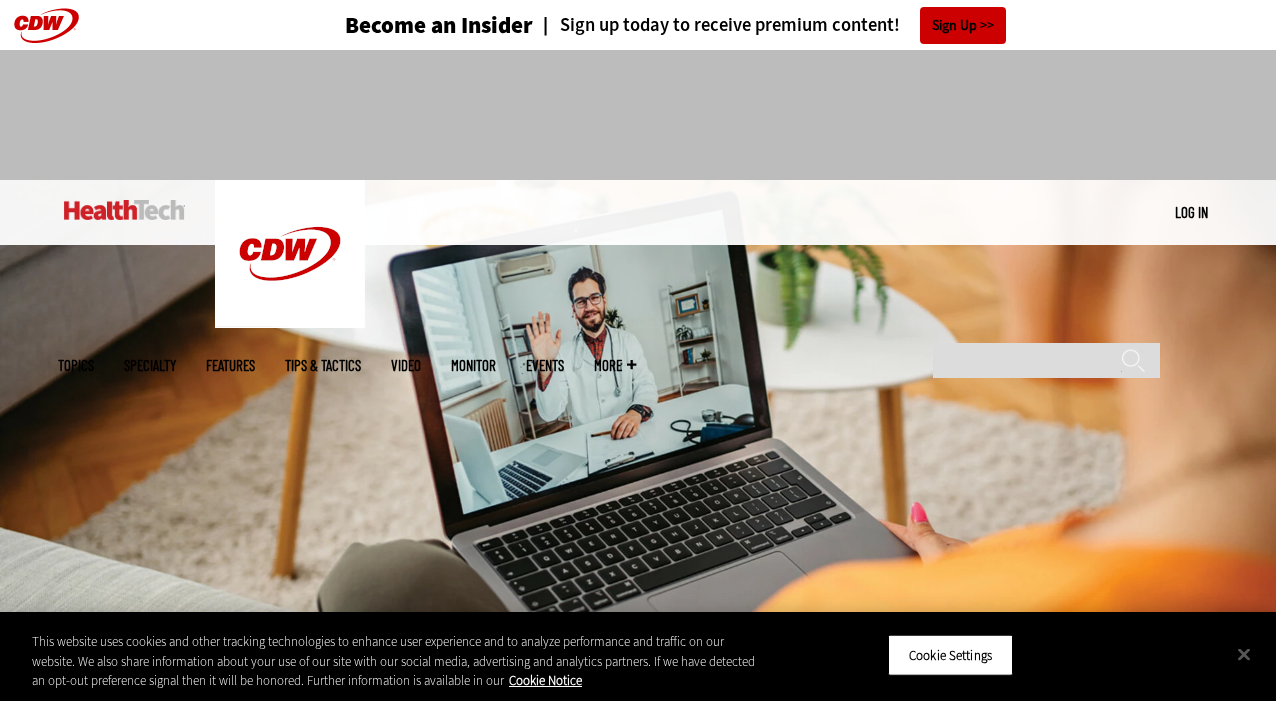 scroll, scrollTop: 0, scrollLeft: 0, axis: both 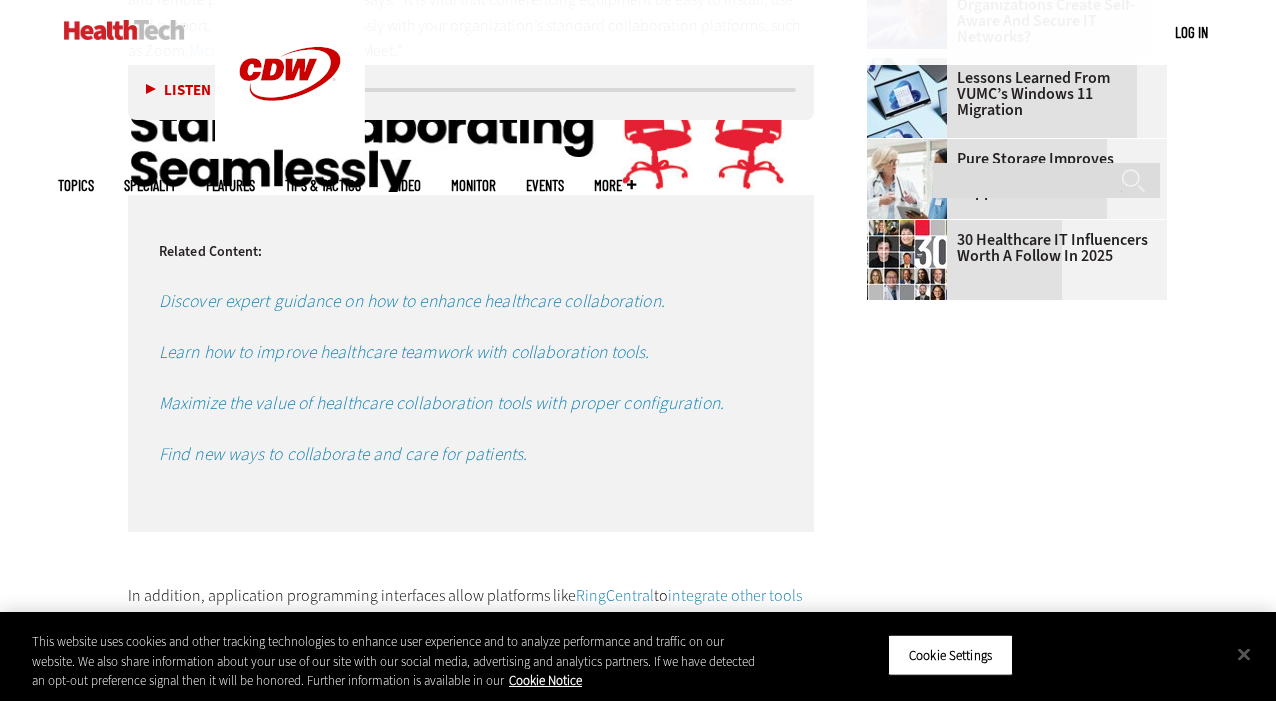 click on "Discover expert guidance on how to enhance healthcare collaboration." at bounding box center [412, 301] 